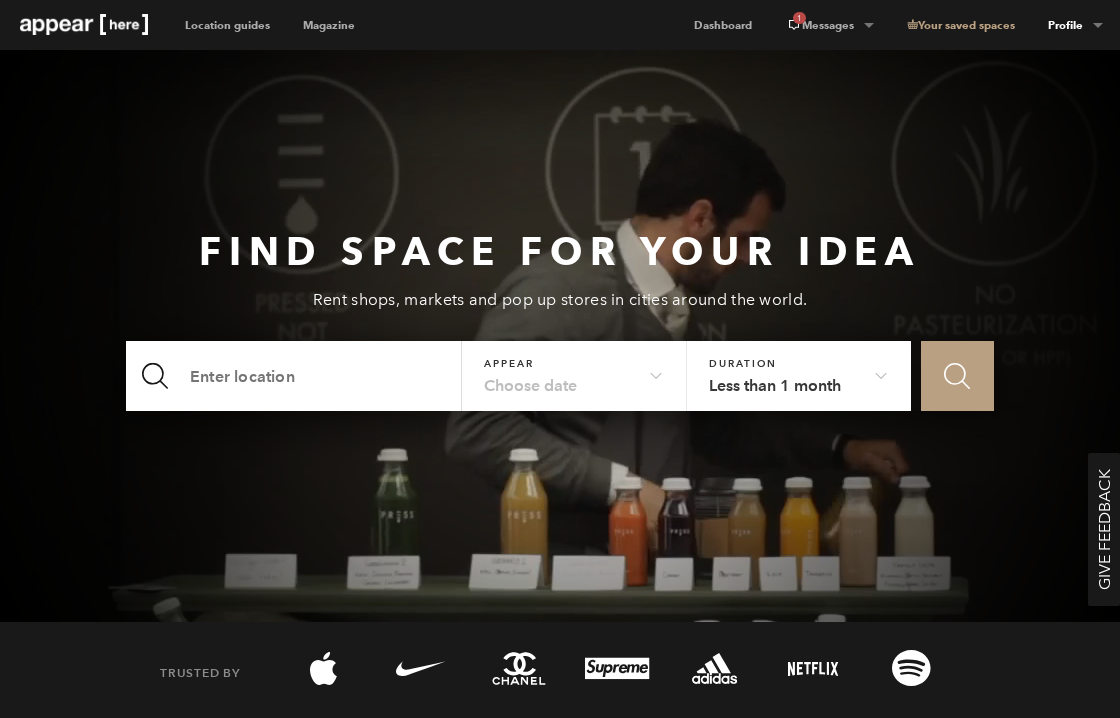 scroll, scrollTop: 0, scrollLeft: 0, axis: both 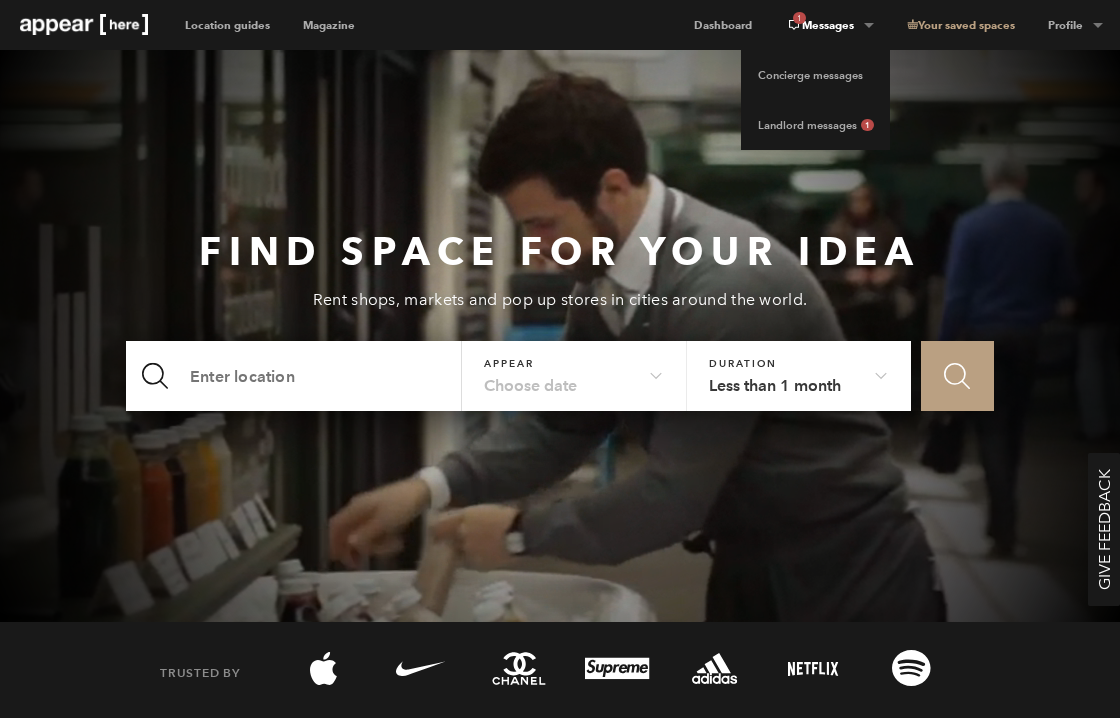 click on "1
Messages" at bounding box center (829, 25) 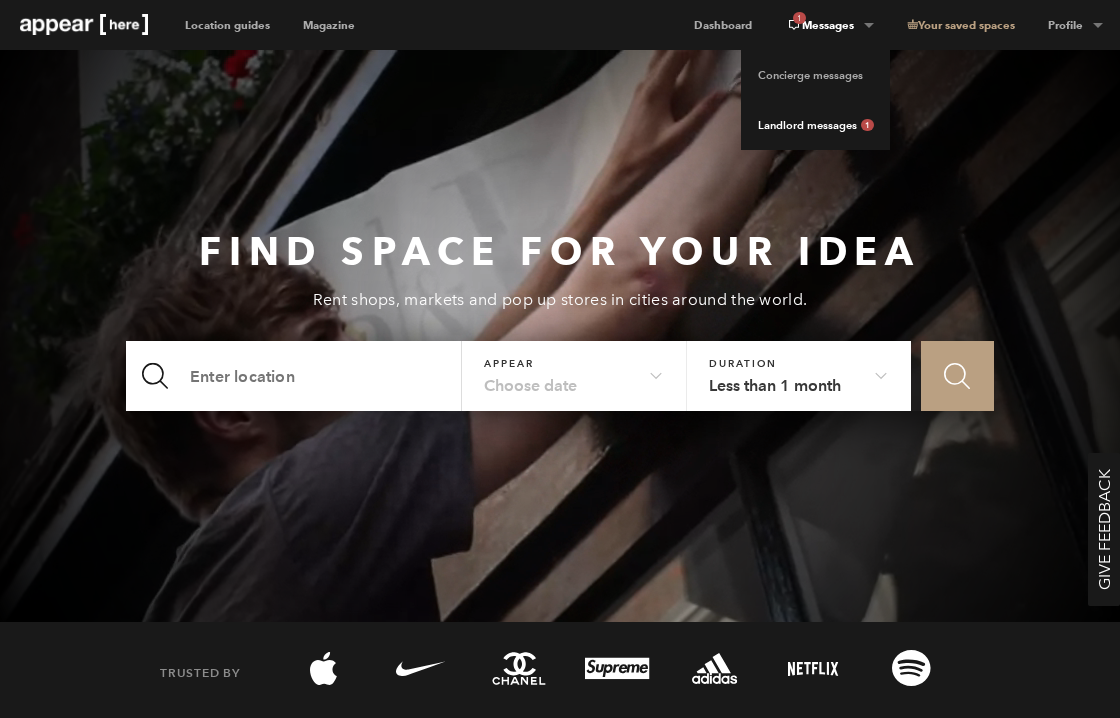 click on "Landlord messages
1" at bounding box center [815, 125] 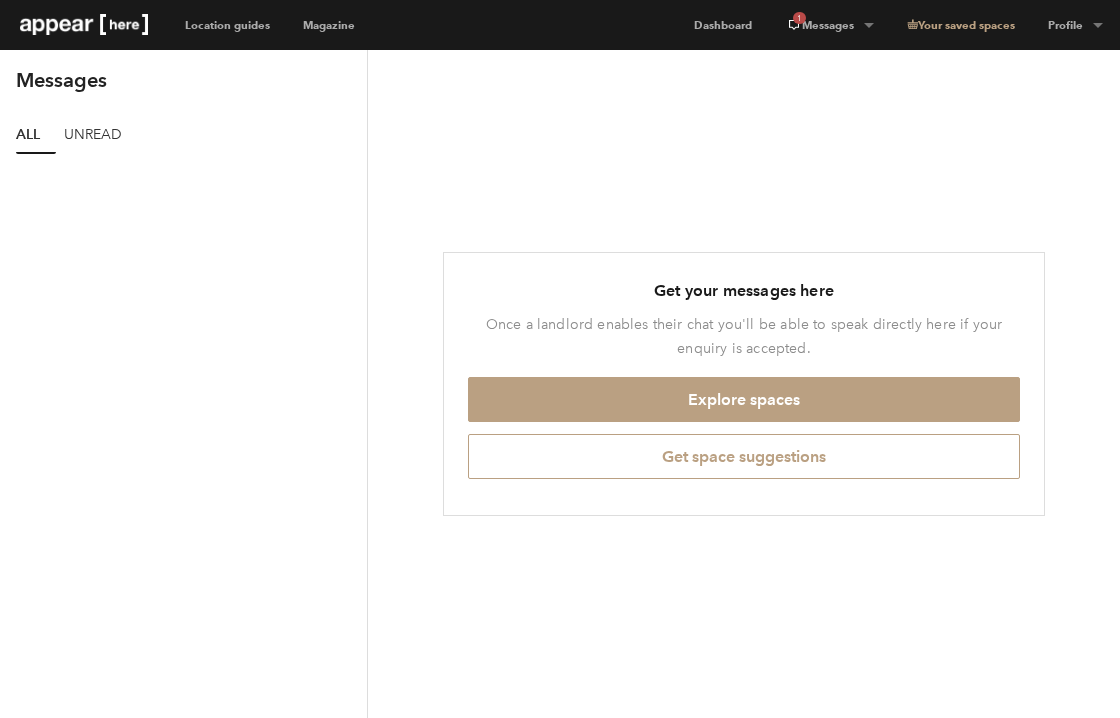 scroll, scrollTop: 0, scrollLeft: 0, axis: both 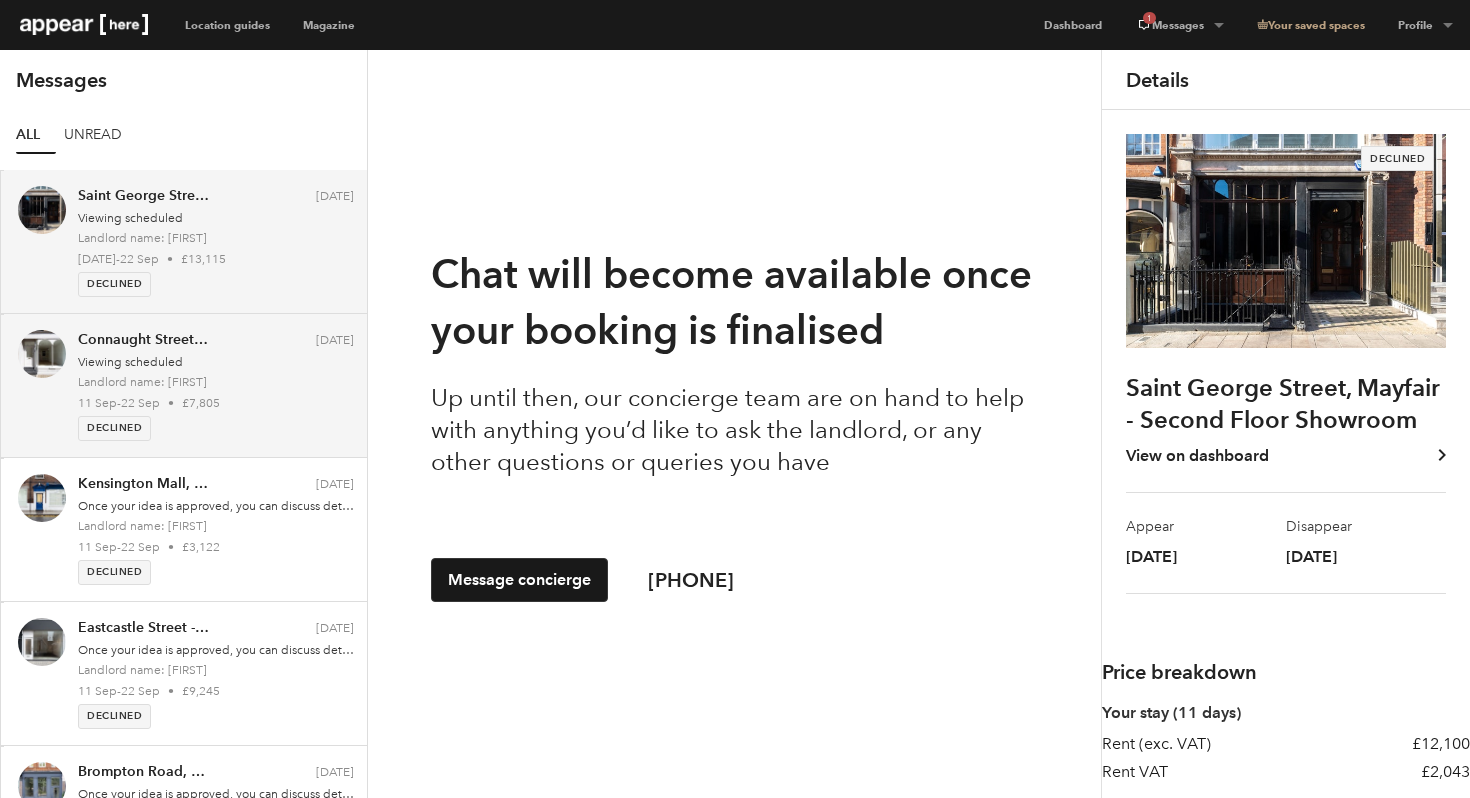 click on "Viewing scheduled" at bounding box center [130, 362] 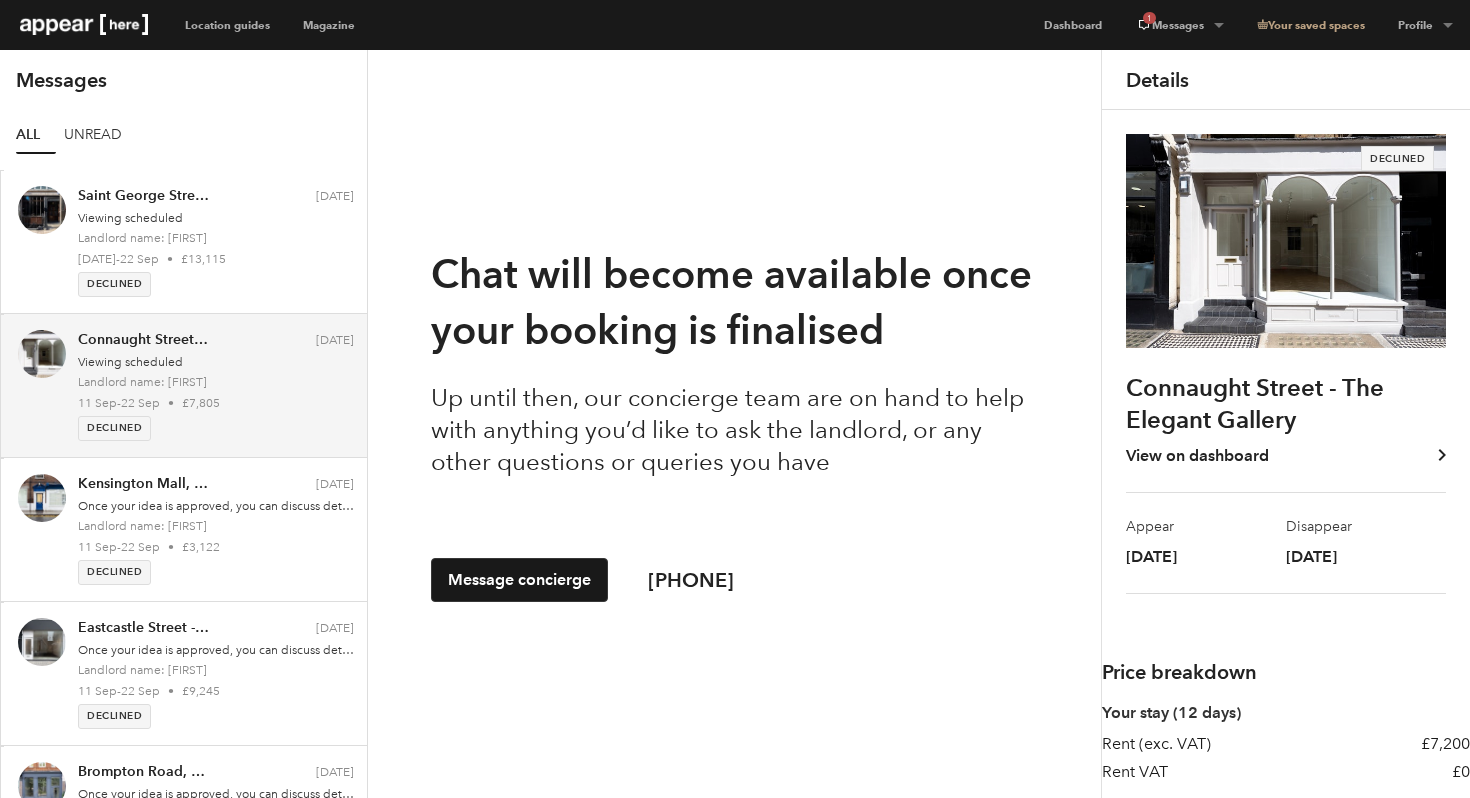 click at bounding box center [1286, 240] 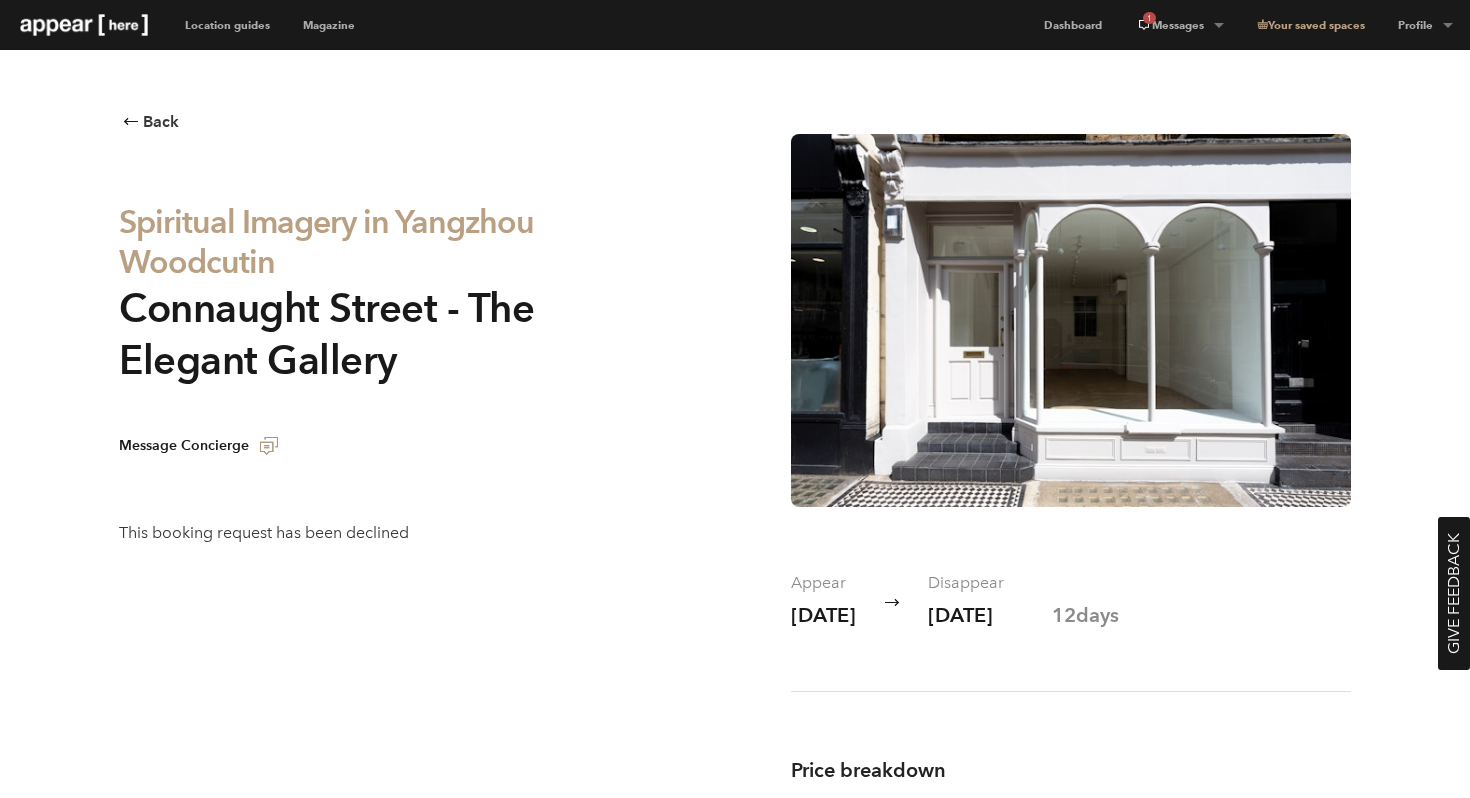 scroll, scrollTop: 0, scrollLeft: 0, axis: both 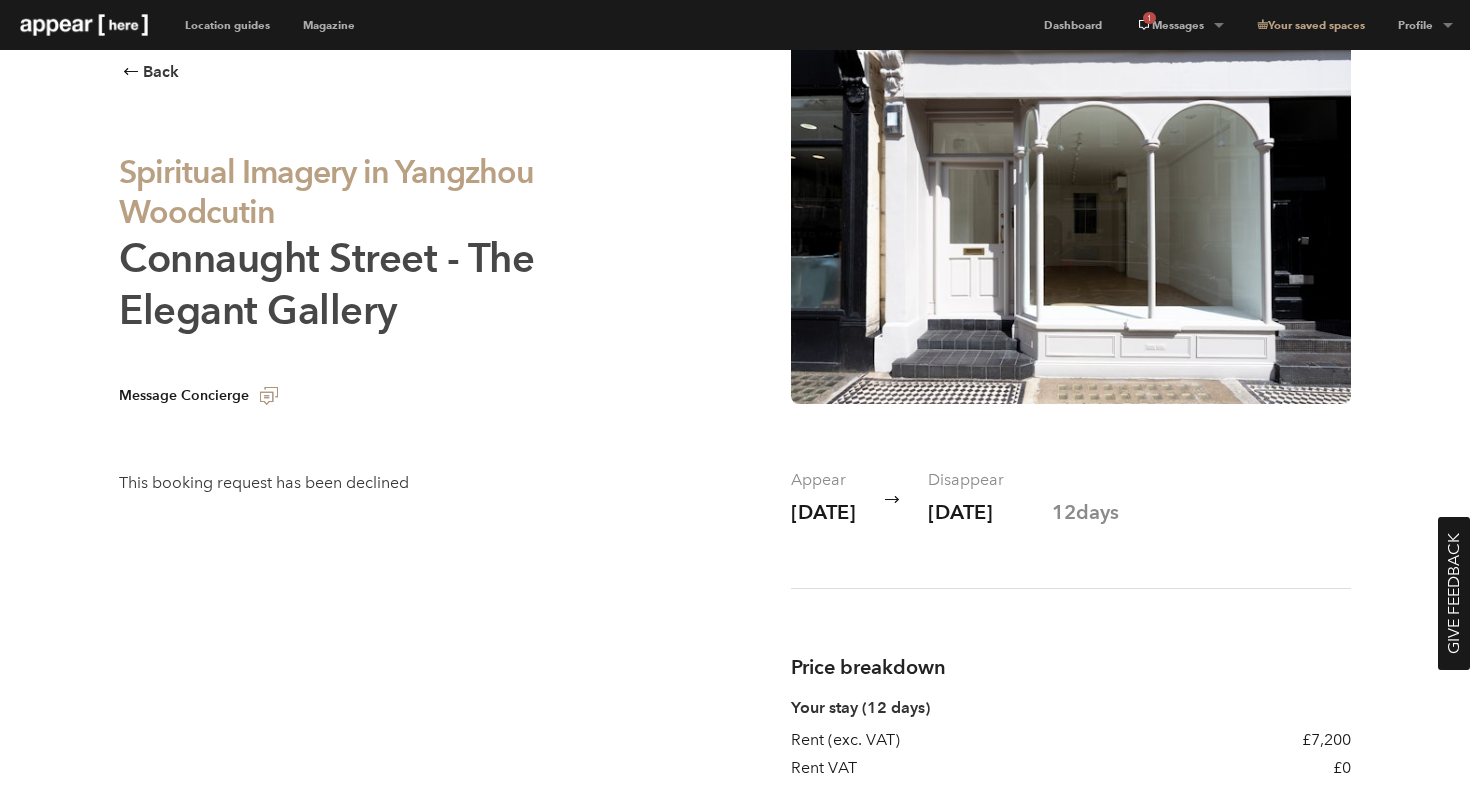 click on "Connaught Street - The Elegant Gallery" at bounding box center [326, 284] 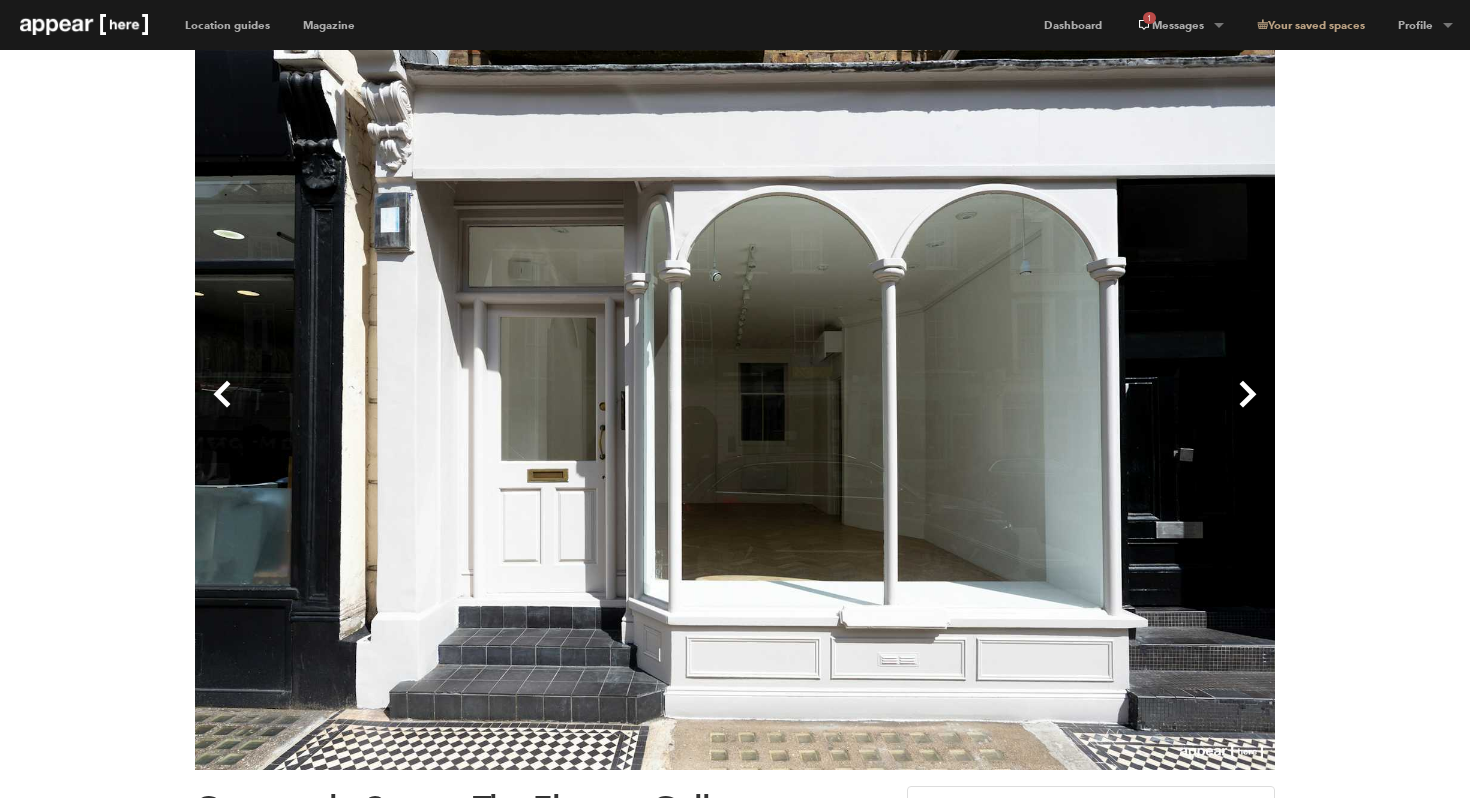 scroll, scrollTop: 0, scrollLeft: 0, axis: both 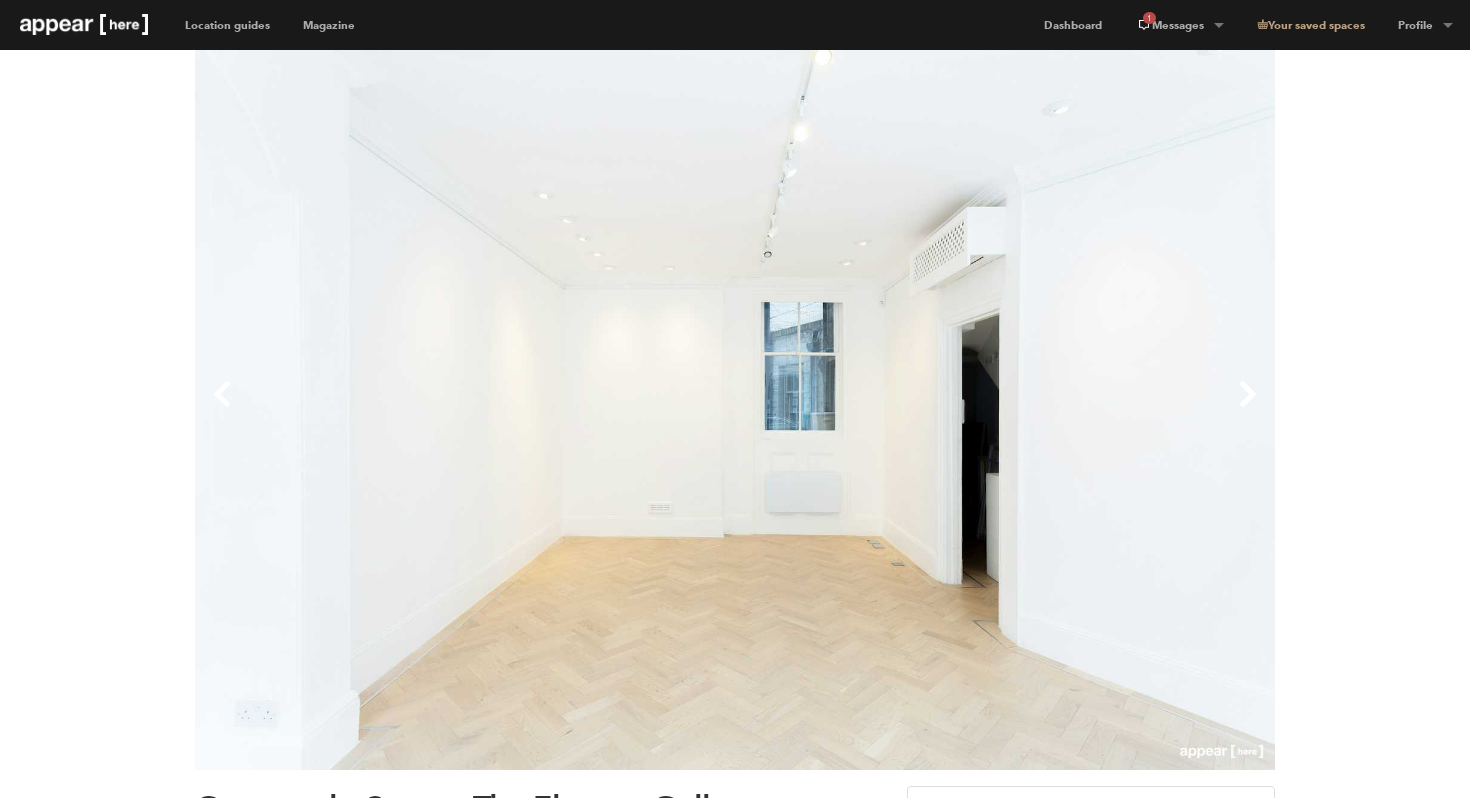 click on "Next" at bounding box center (1005, 410) 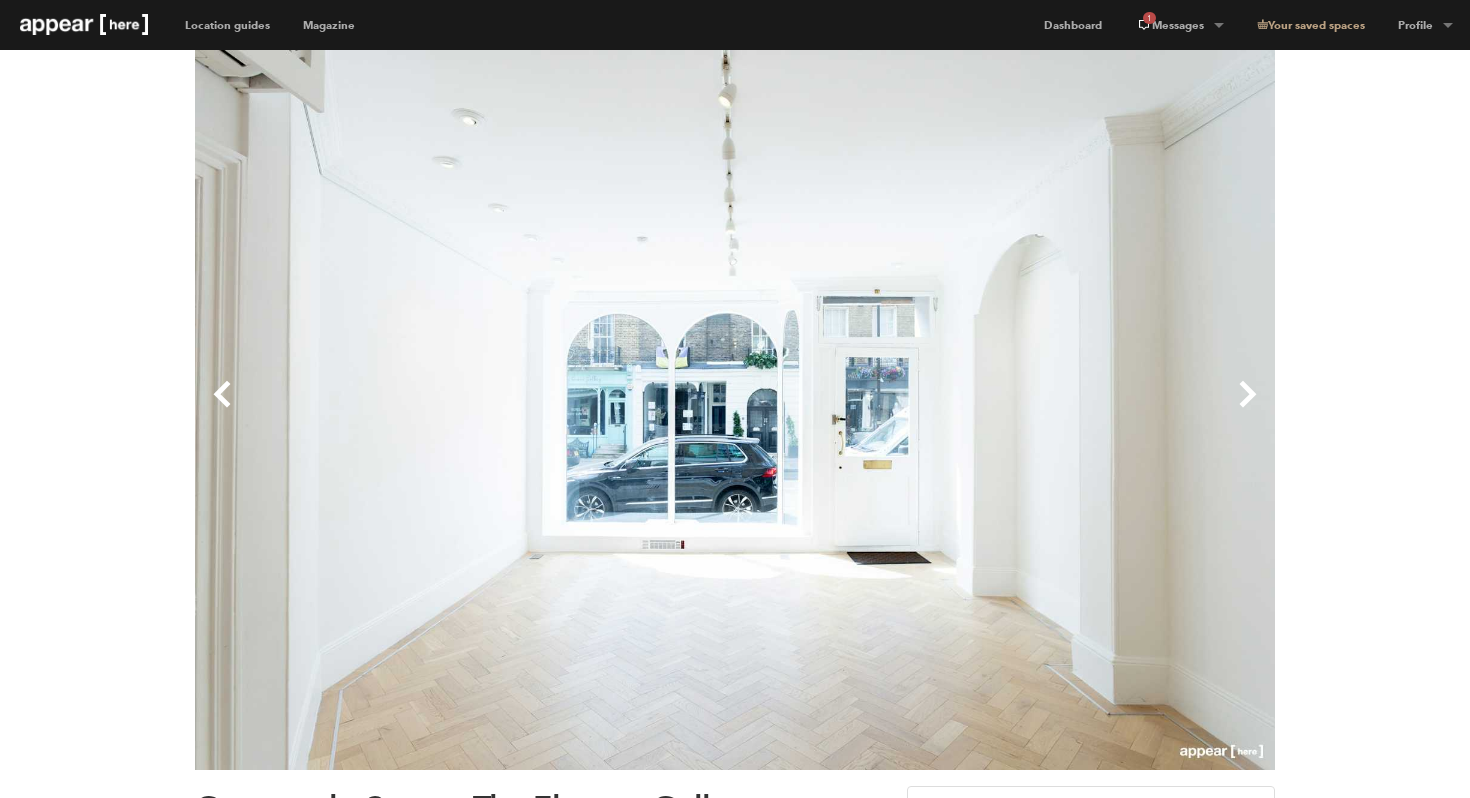 click on "Previous" at bounding box center [465, 410] 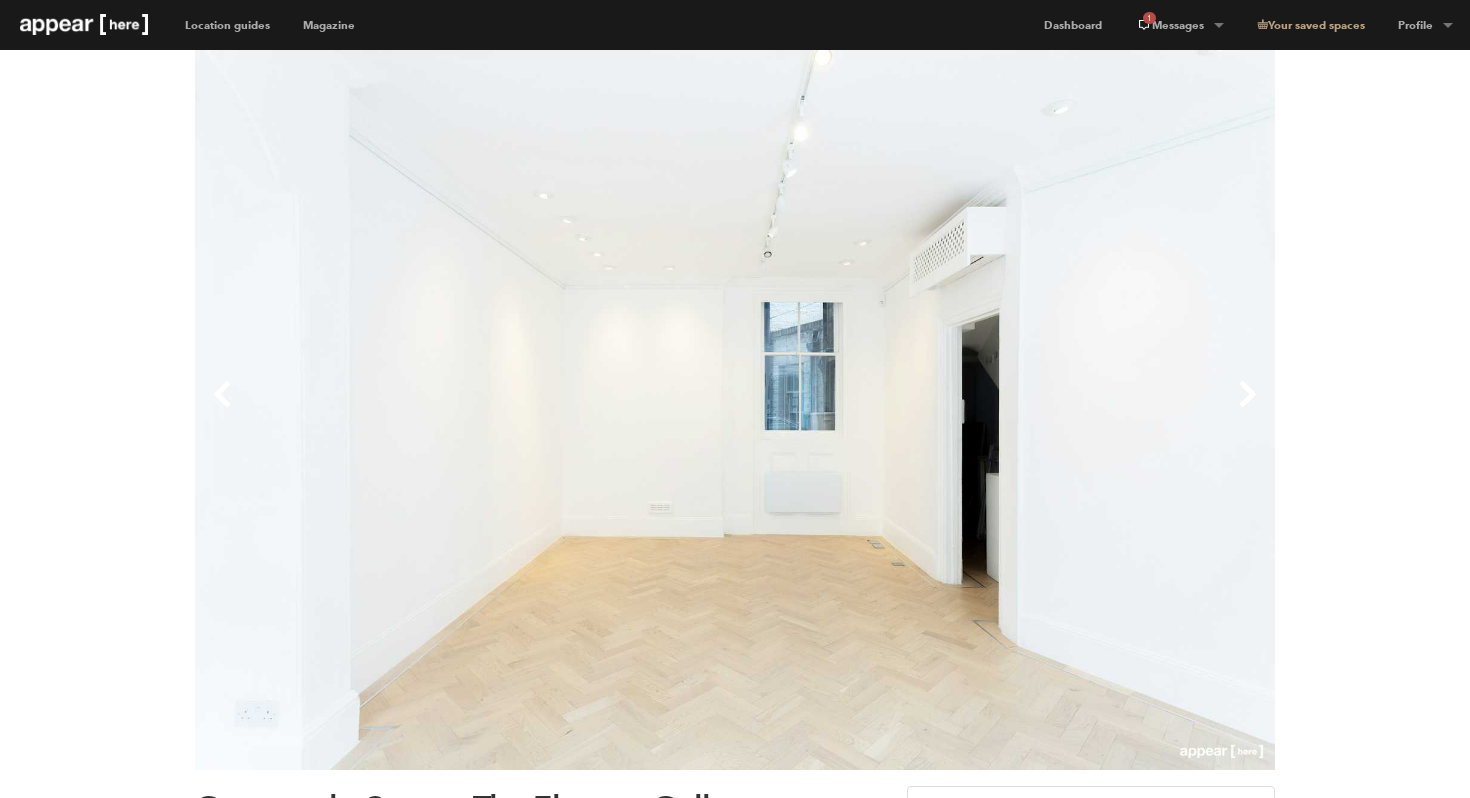 click on "Next" at bounding box center (1005, 410) 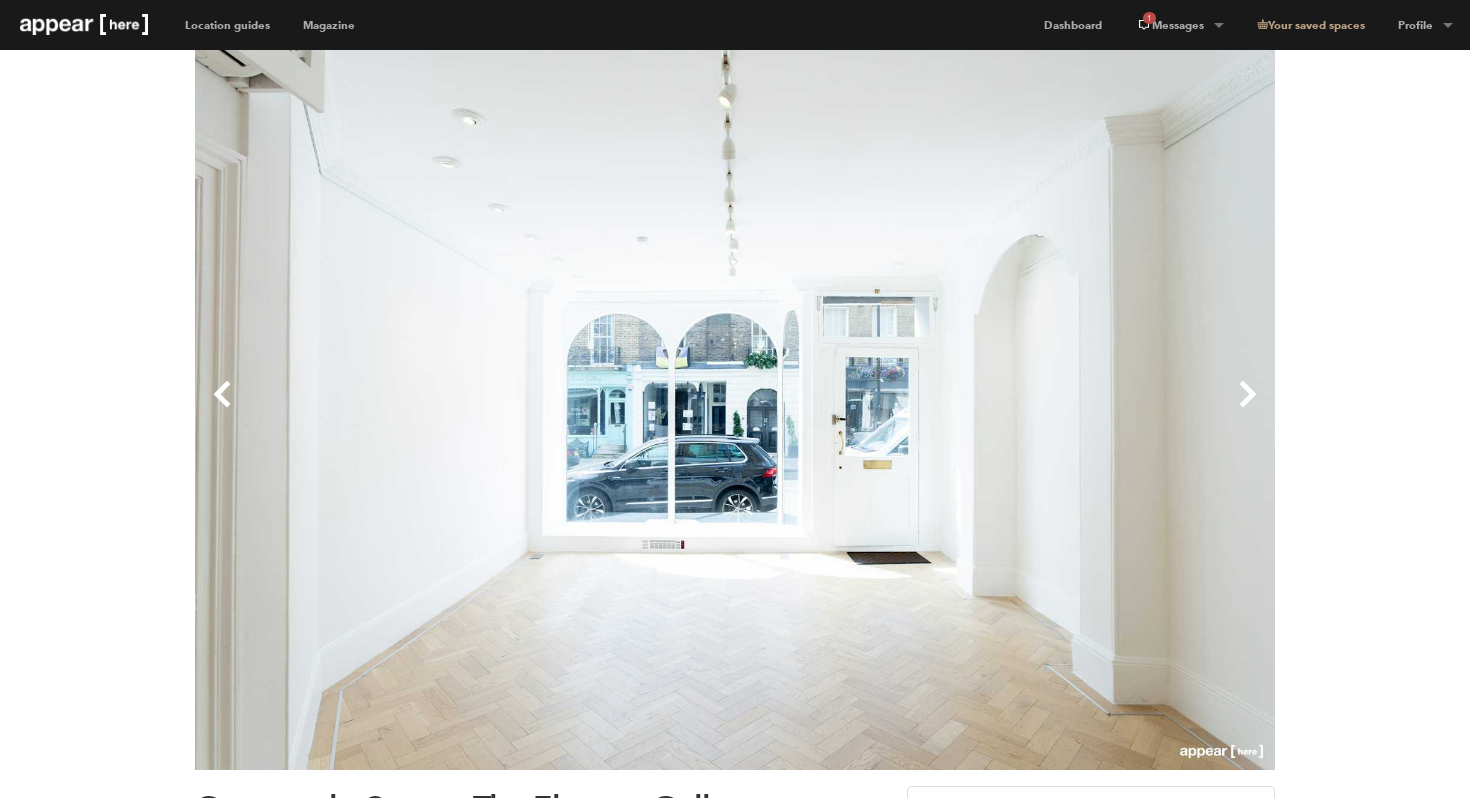 click on "Next" at bounding box center [1005, 410] 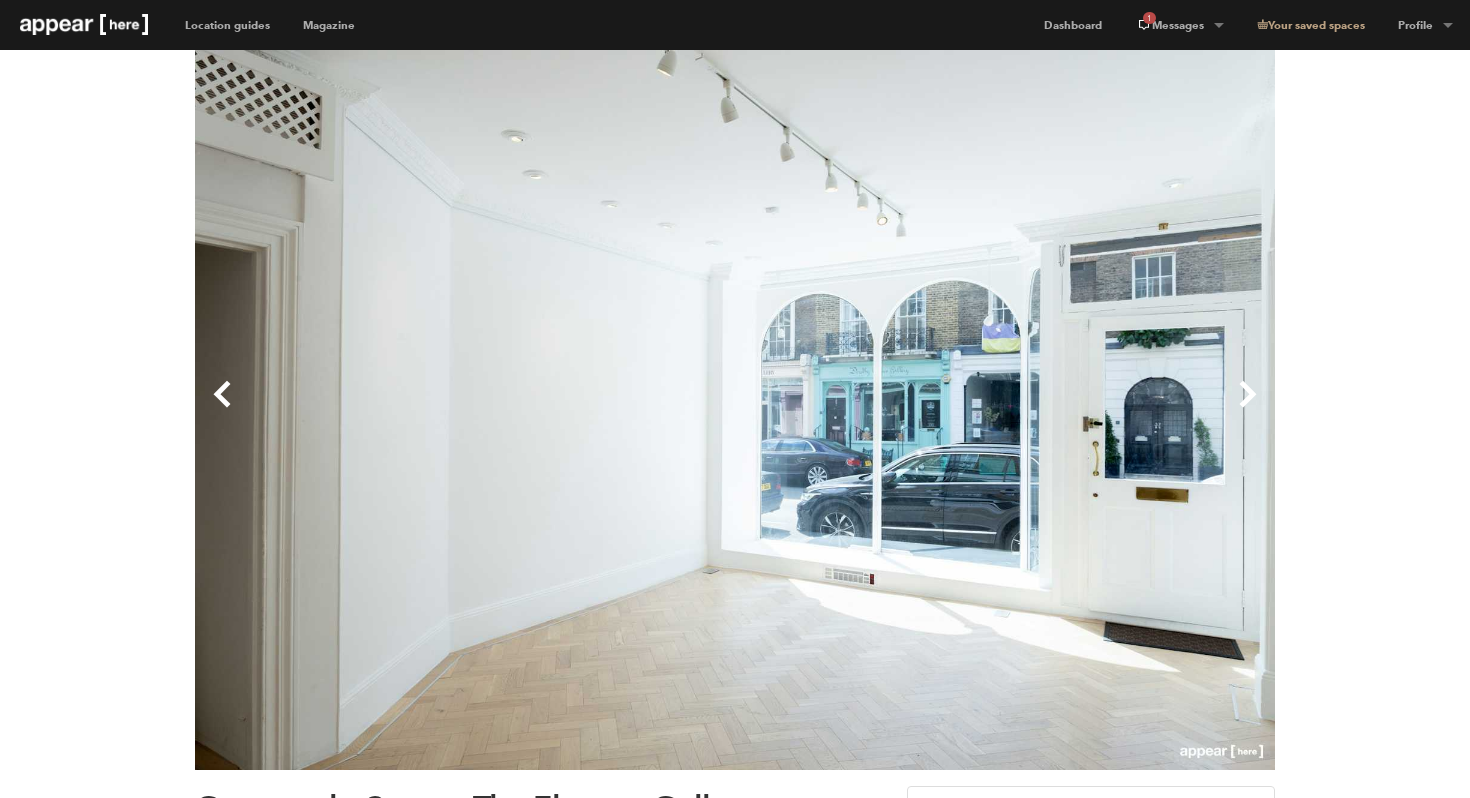click on "Next" at bounding box center [1005, 410] 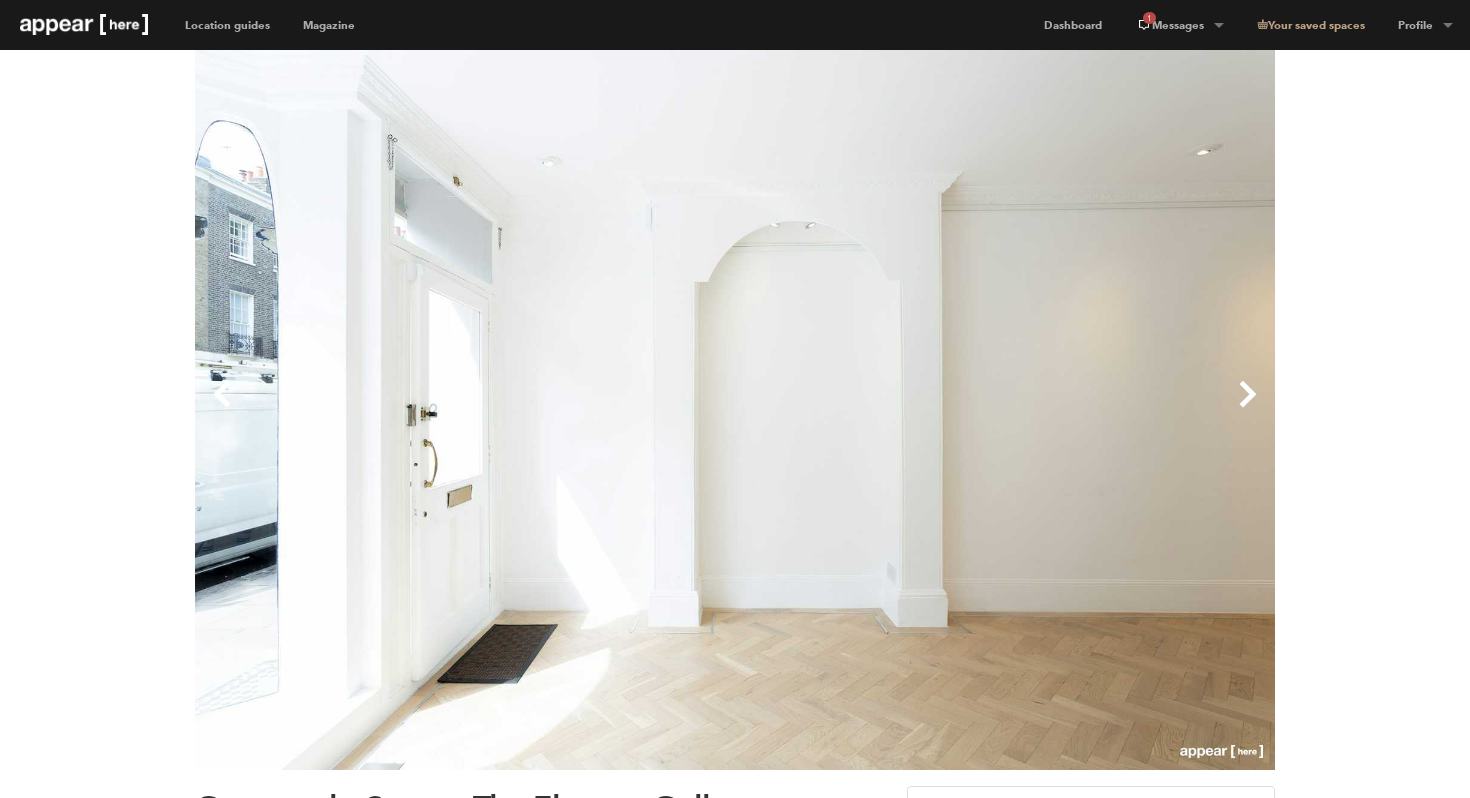 click on "Previous" at bounding box center (465, 410) 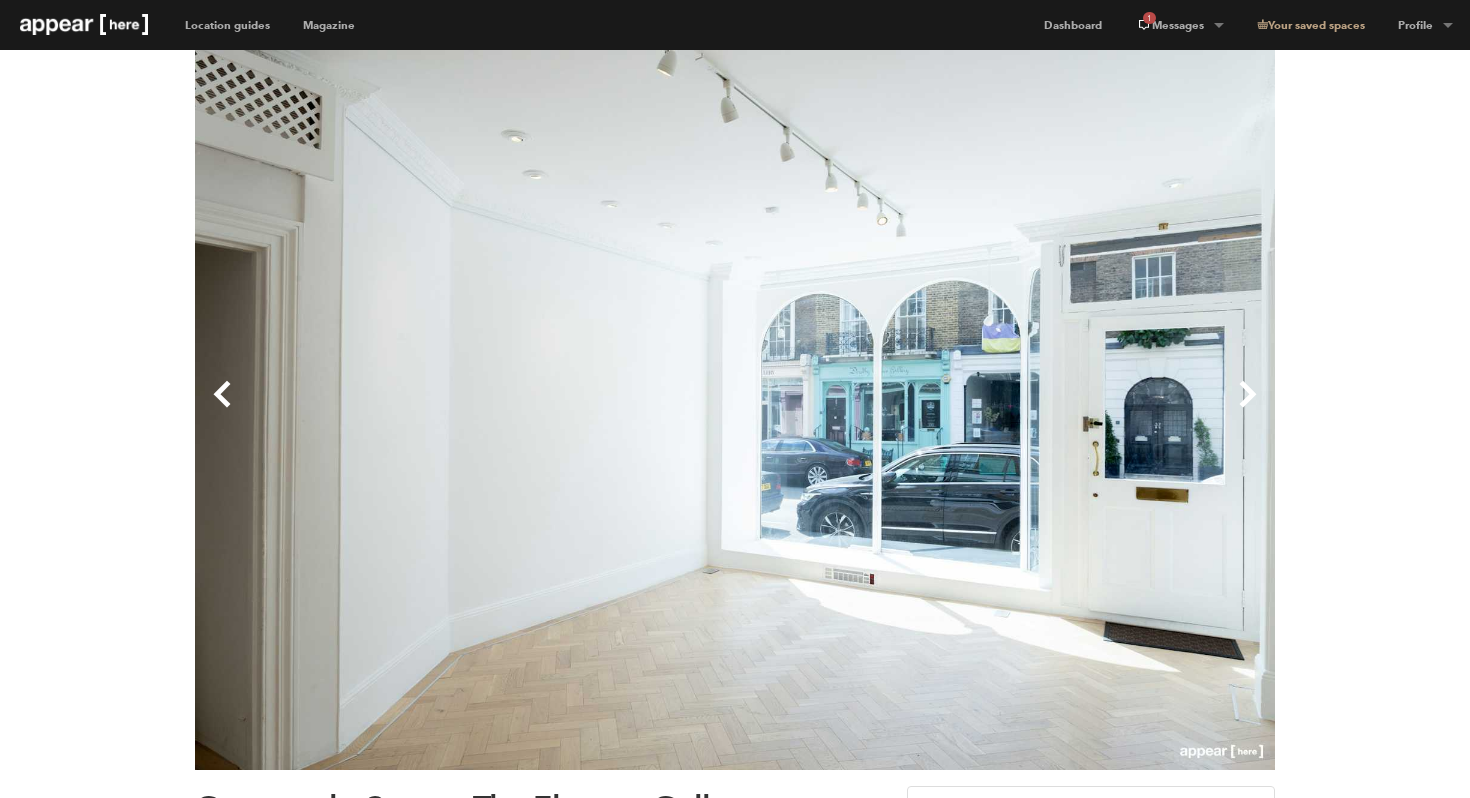 click on "Next" at bounding box center (1005, 410) 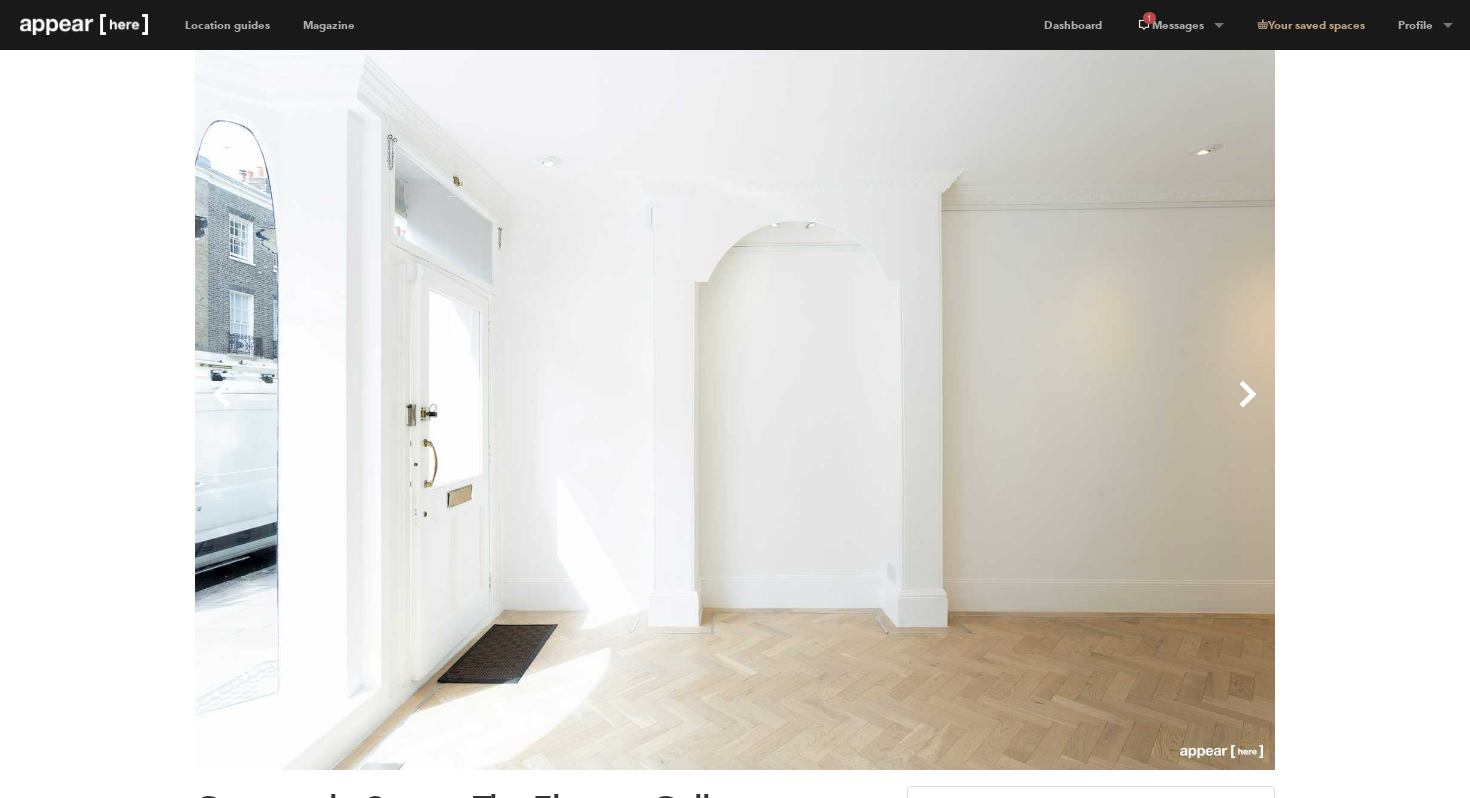 click on "Next" at bounding box center (1005, 410) 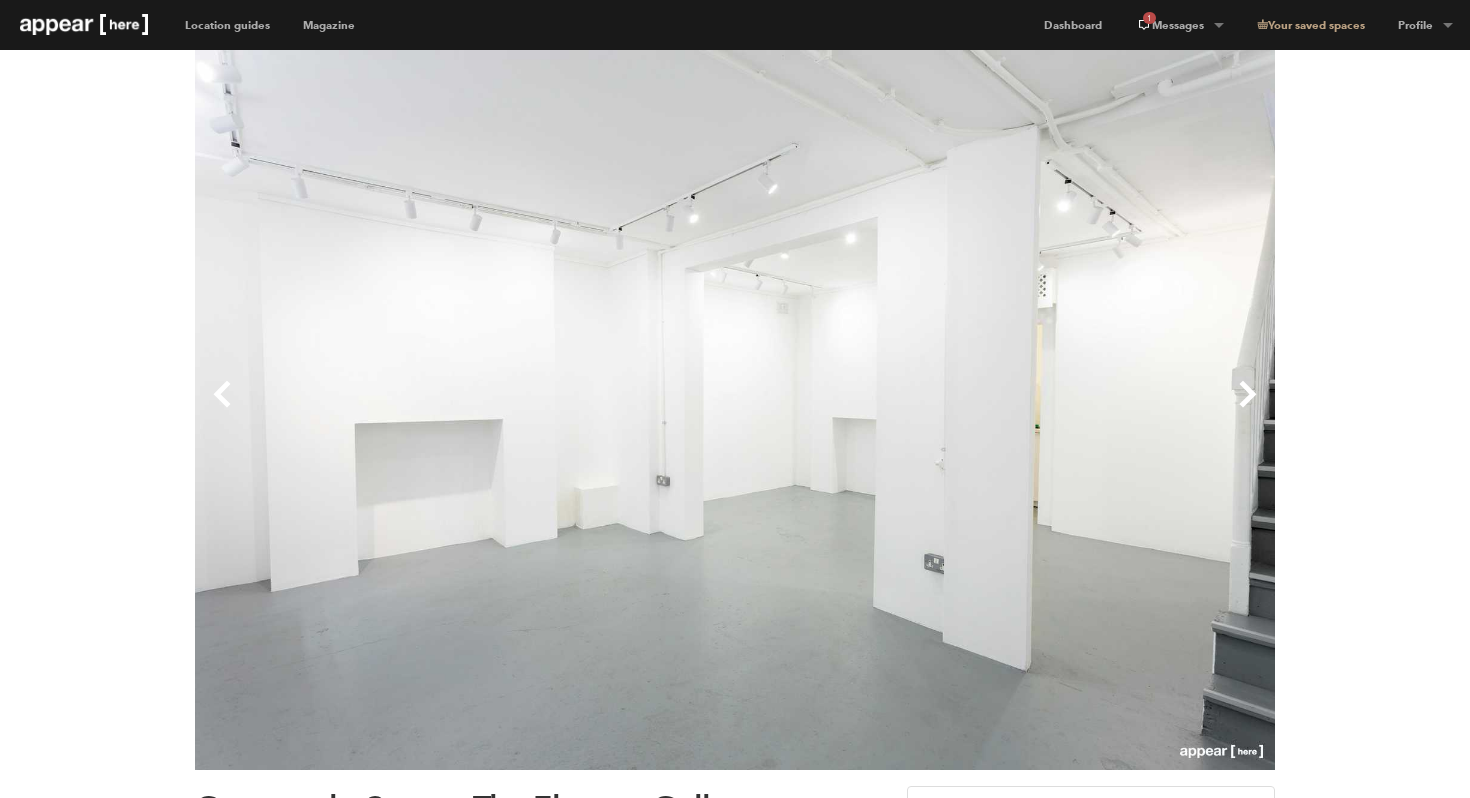 click on "Next" at bounding box center (1005, 410) 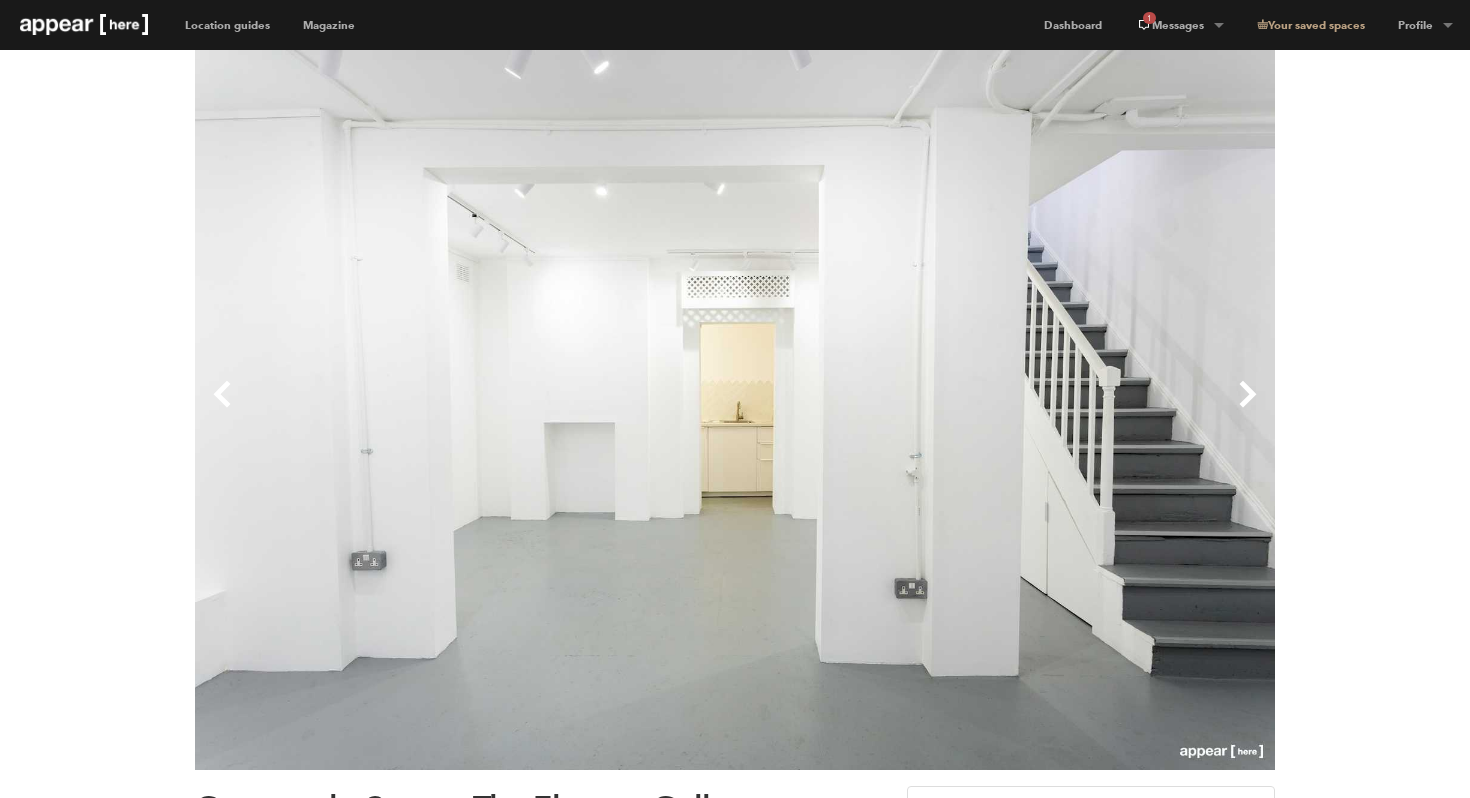 click on "Next" at bounding box center [1005, 410] 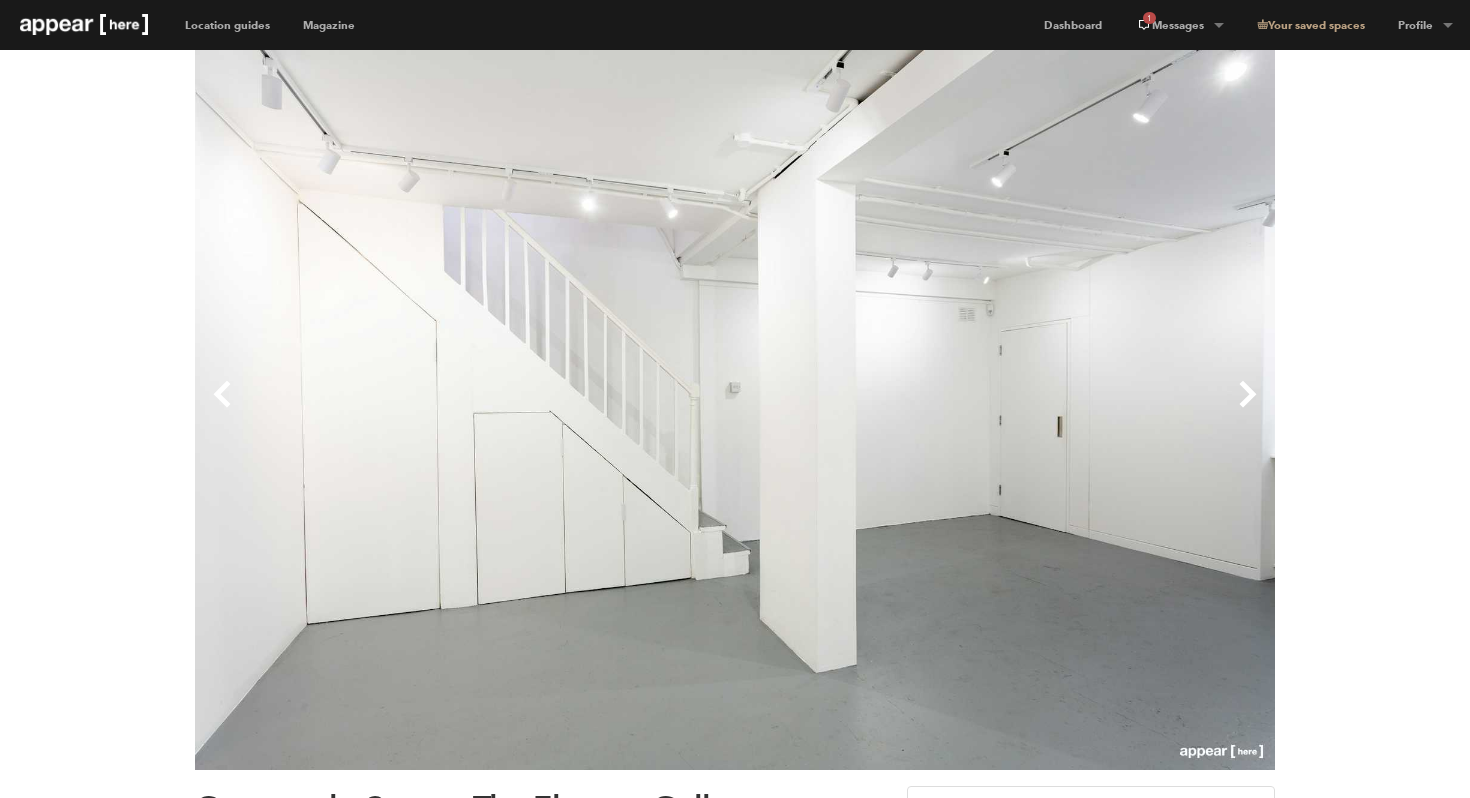 click on "Next" at bounding box center [1005, 410] 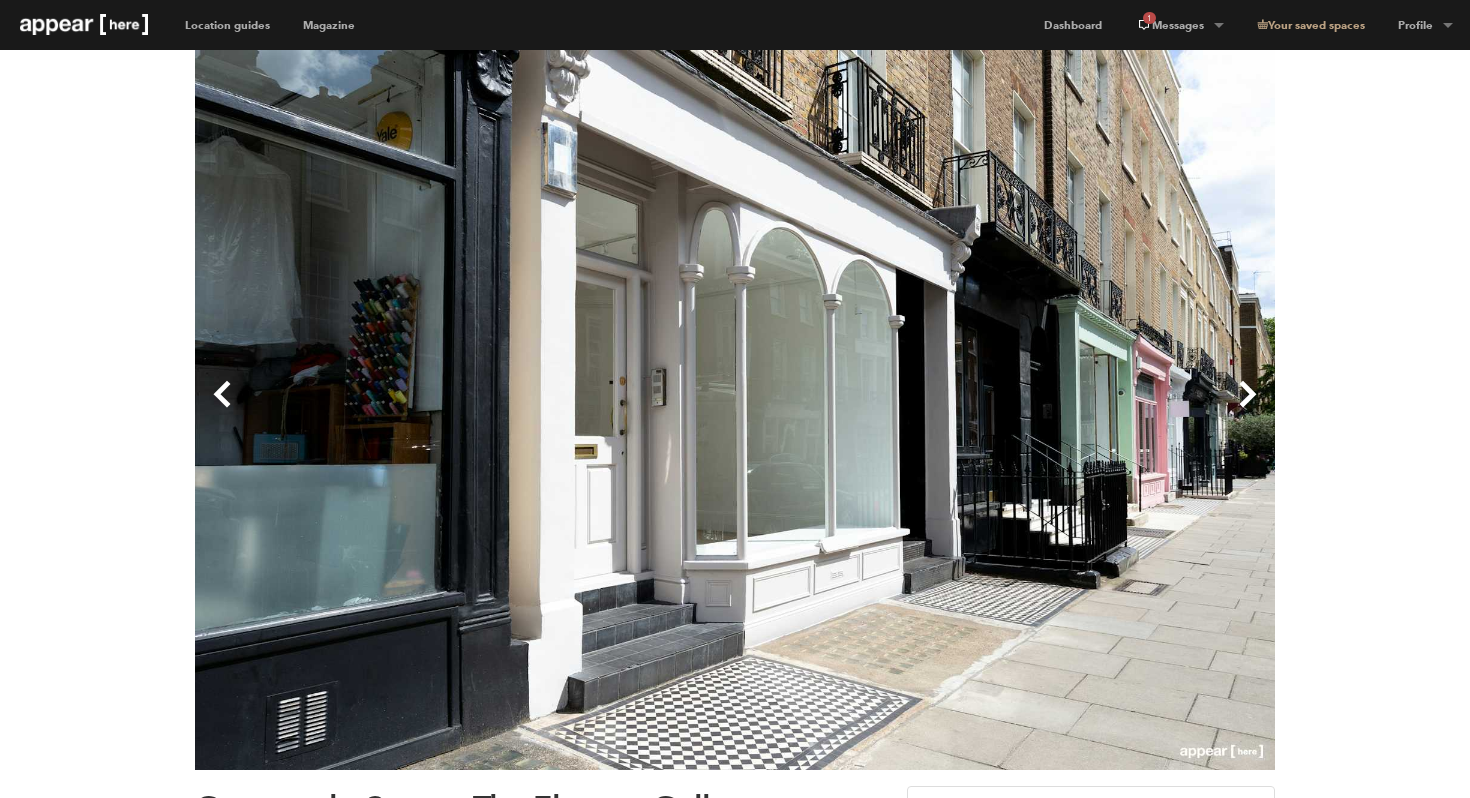 click on "Next" at bounding box center [1005, 410] 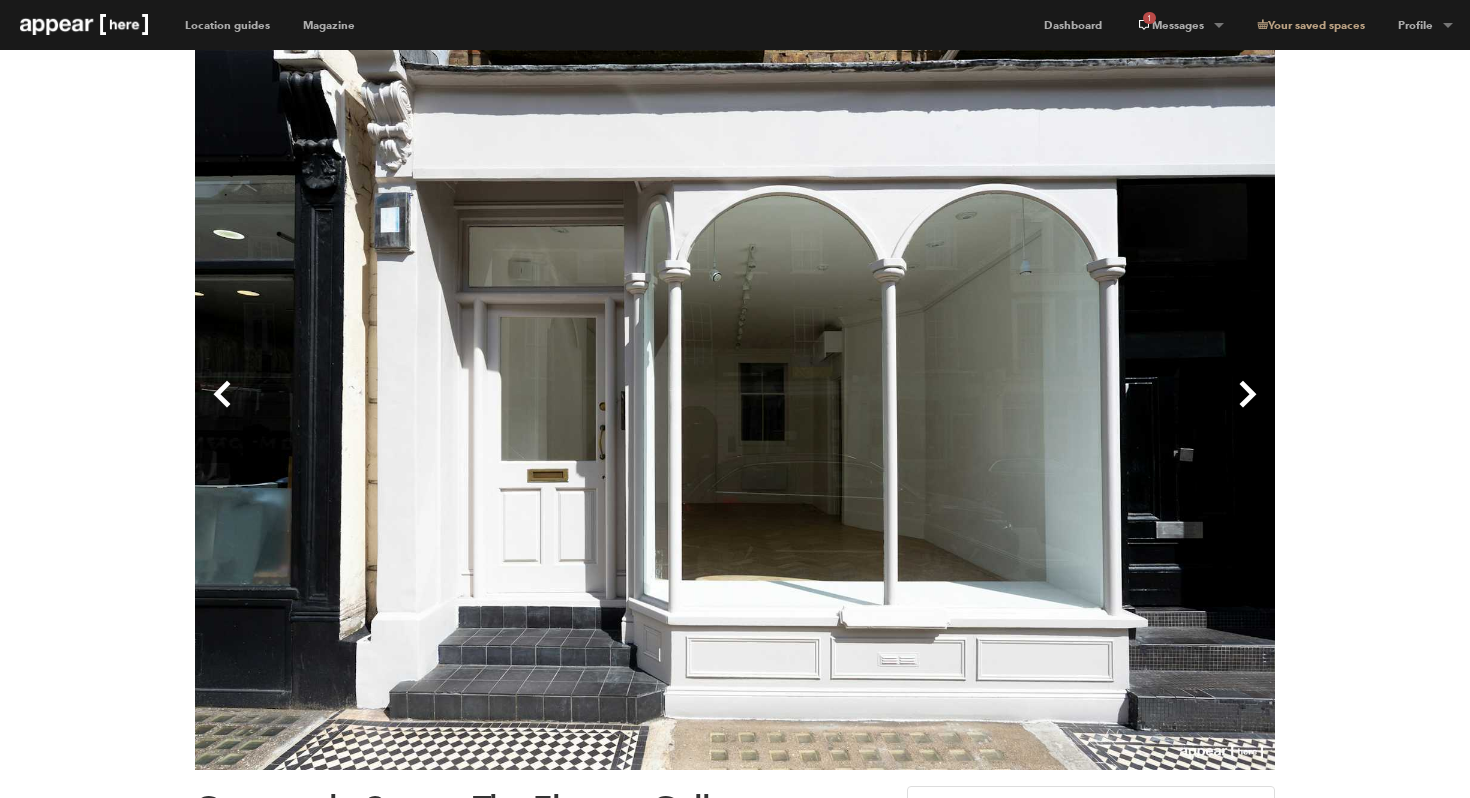 click on "Next" at bounding box center [1005, 410] 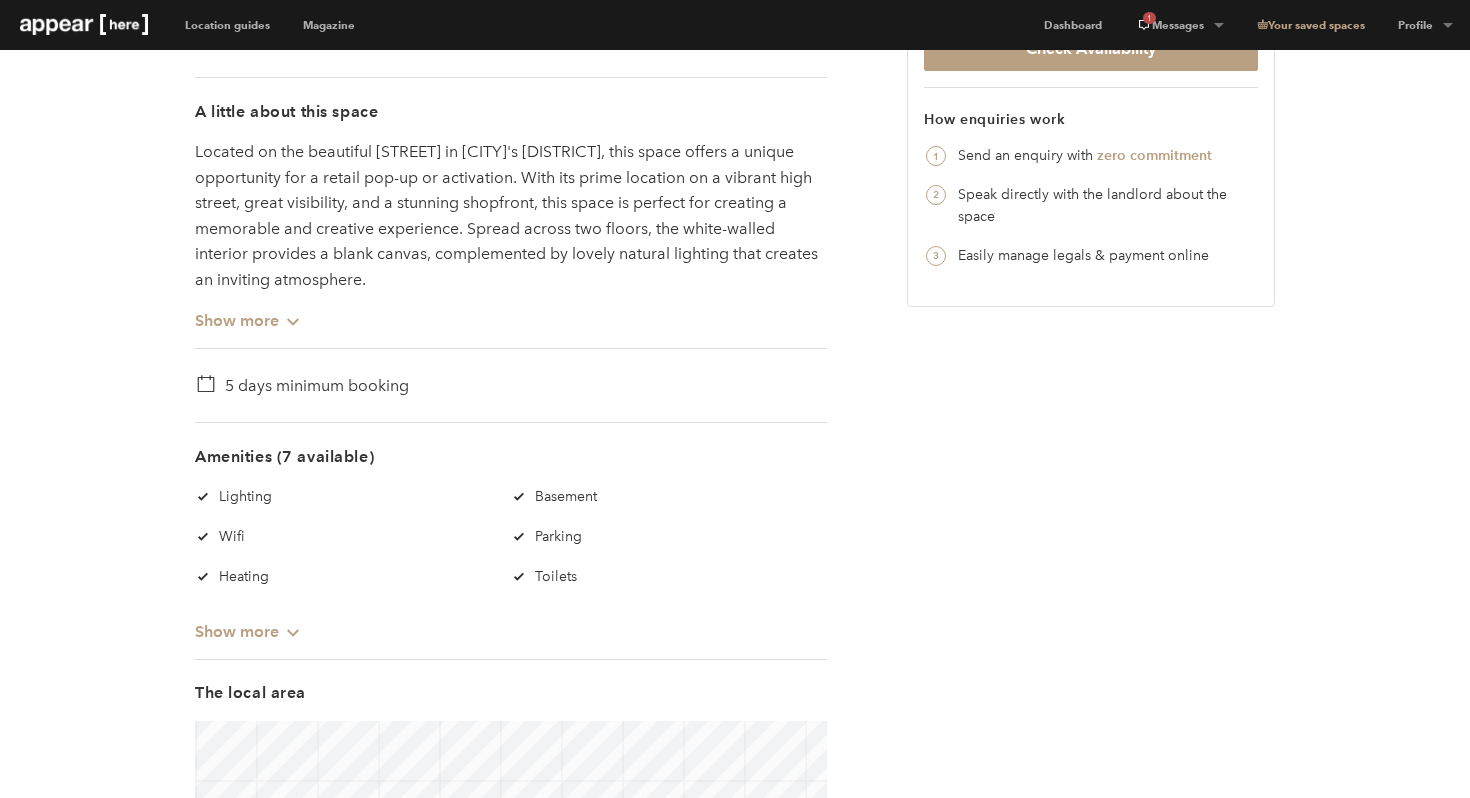 scroll, scrollTop: 753, scrollLeft: 0, axis: vertical 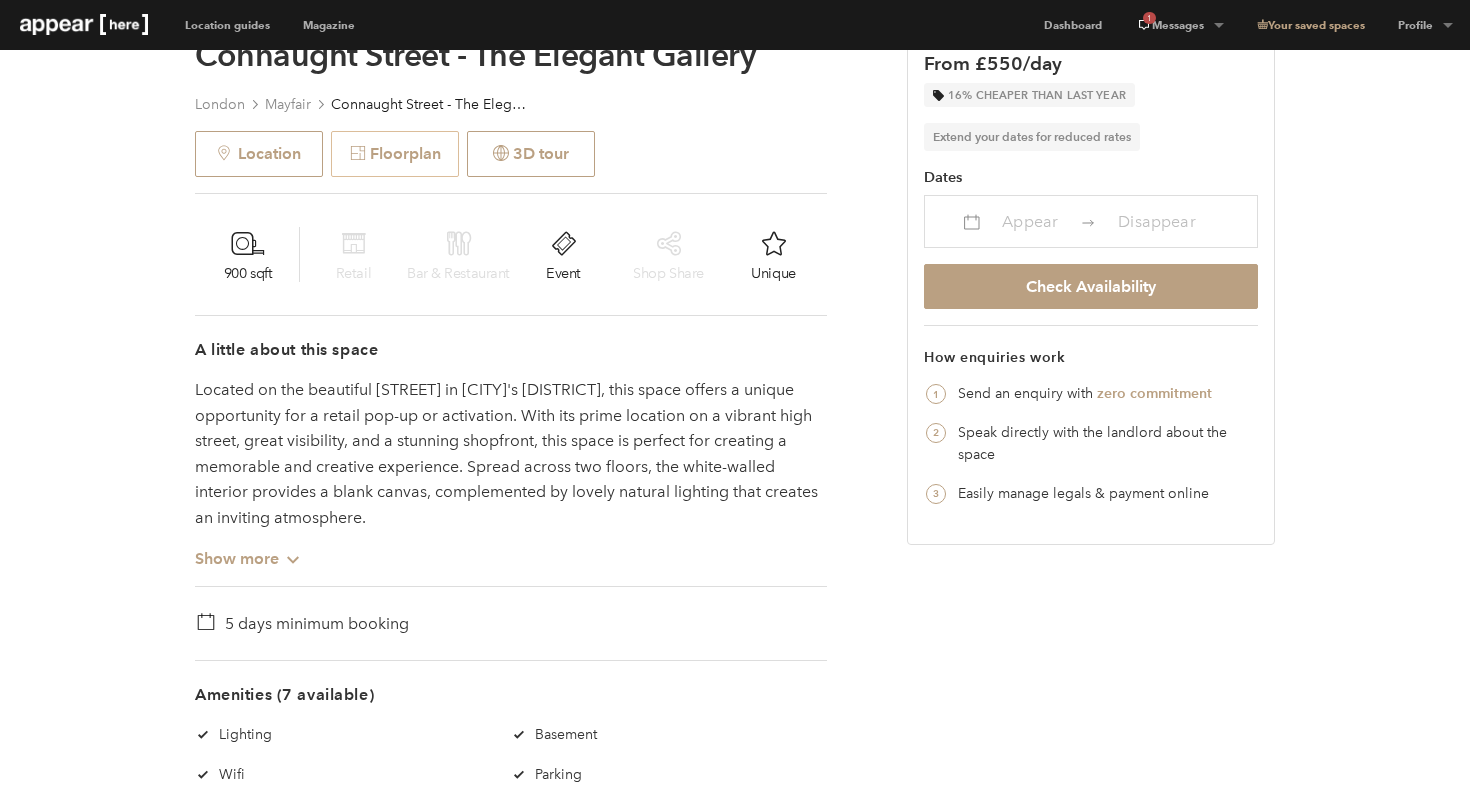 click on "Floorplan" at bounding box center (395, 154) 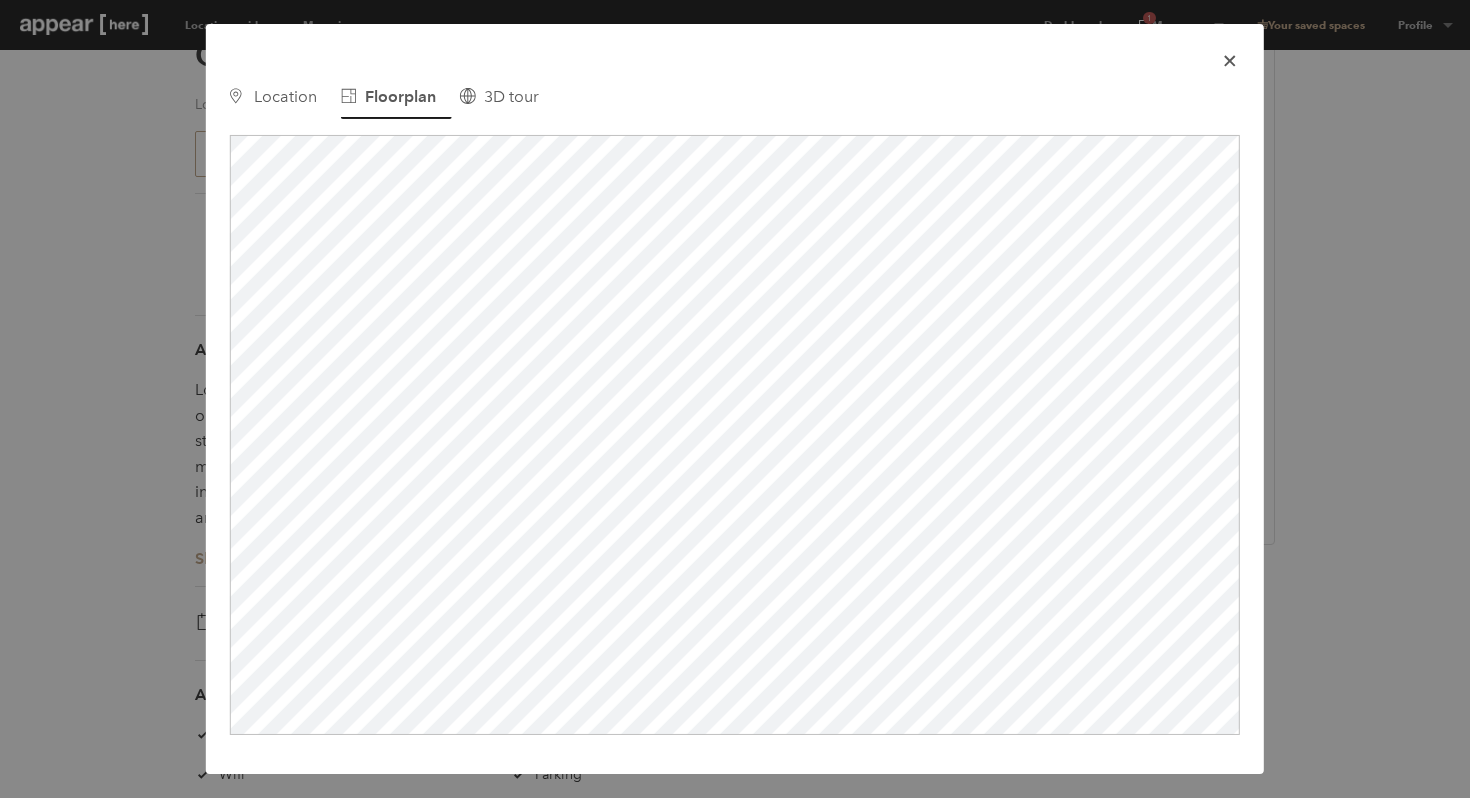 scroll, scrollTop: 0, scrollLeft: 0, axis: both 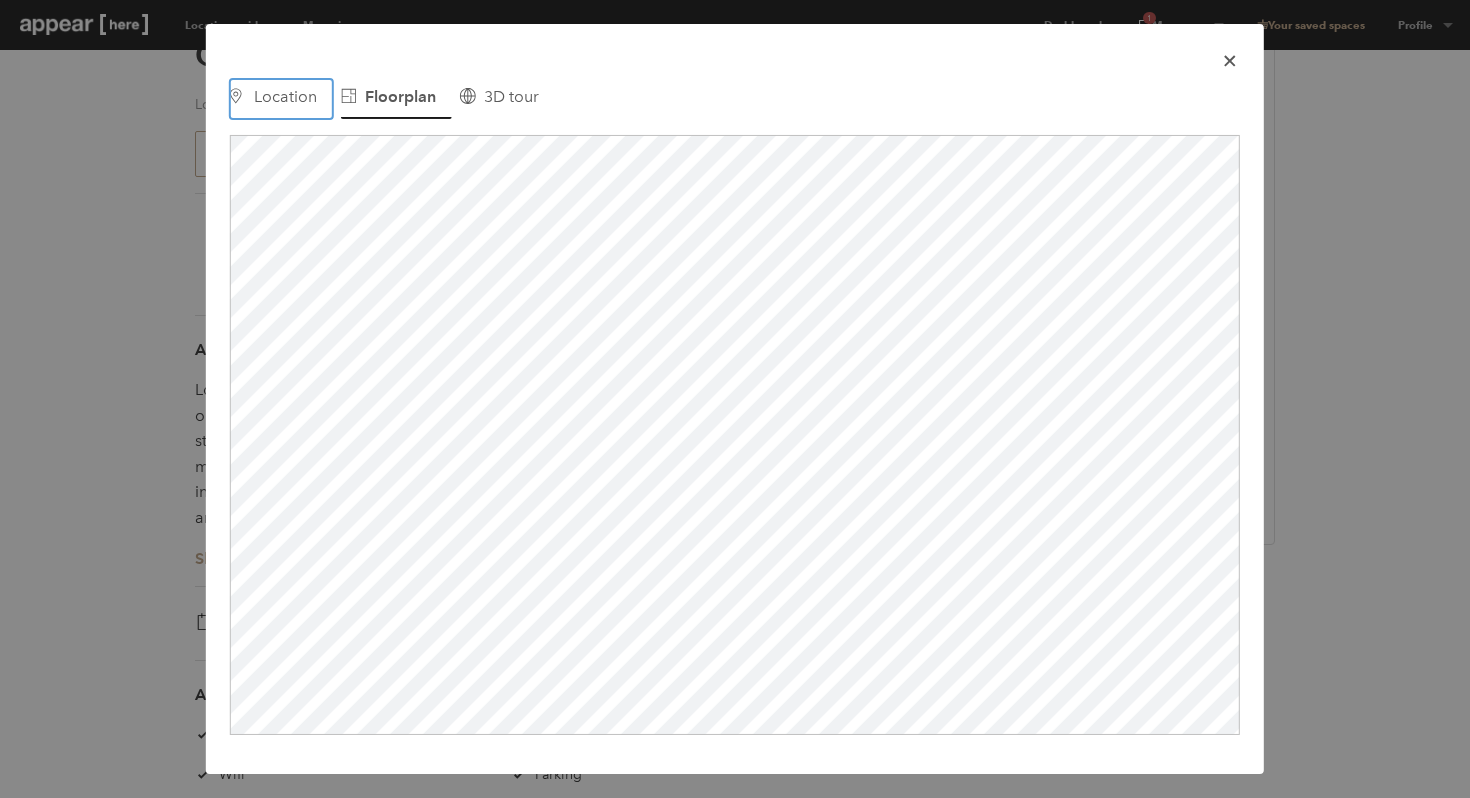 click on "Location" at bounding box center [285, 96] 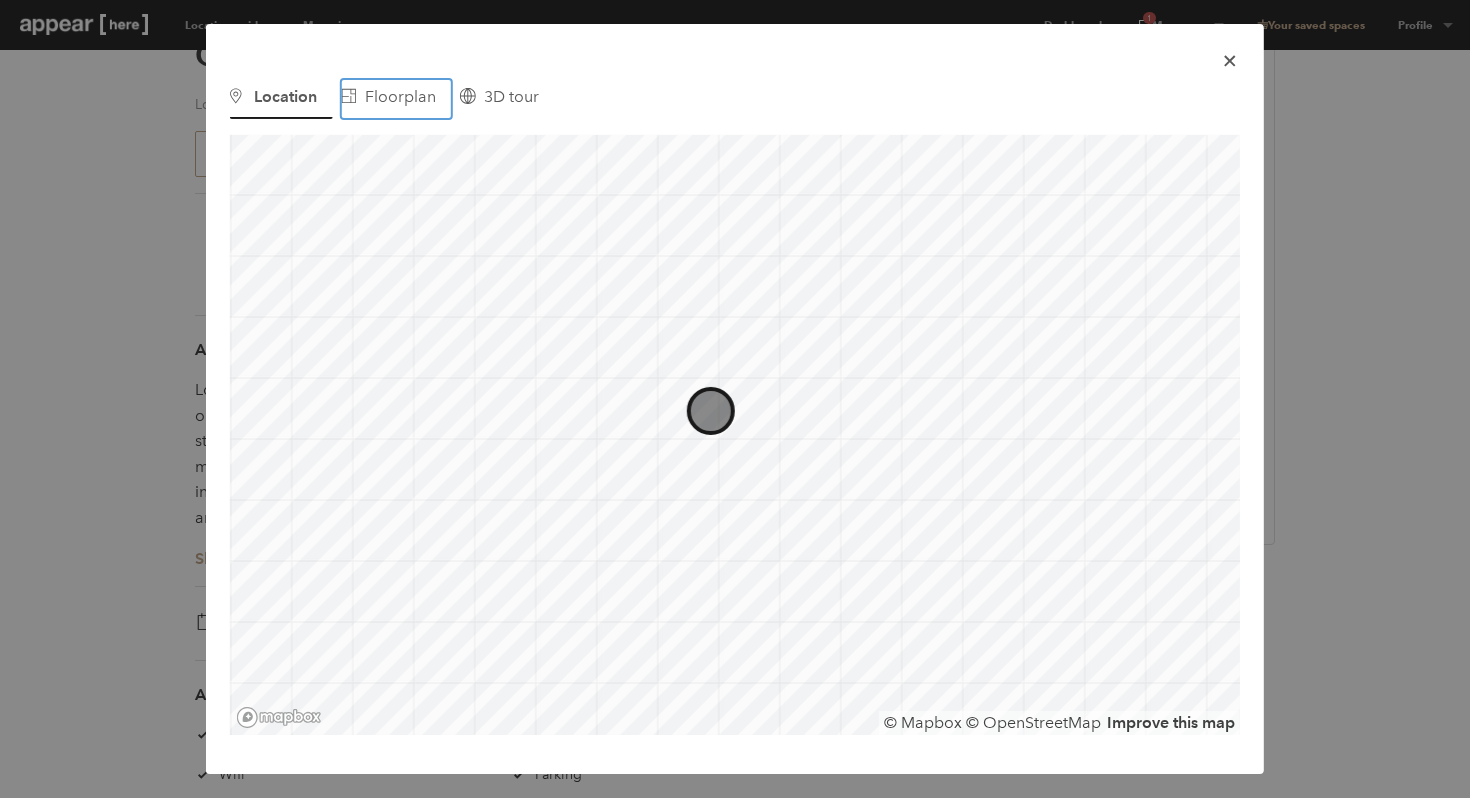 click on "Floorplan" at bounding box center [400, 96] 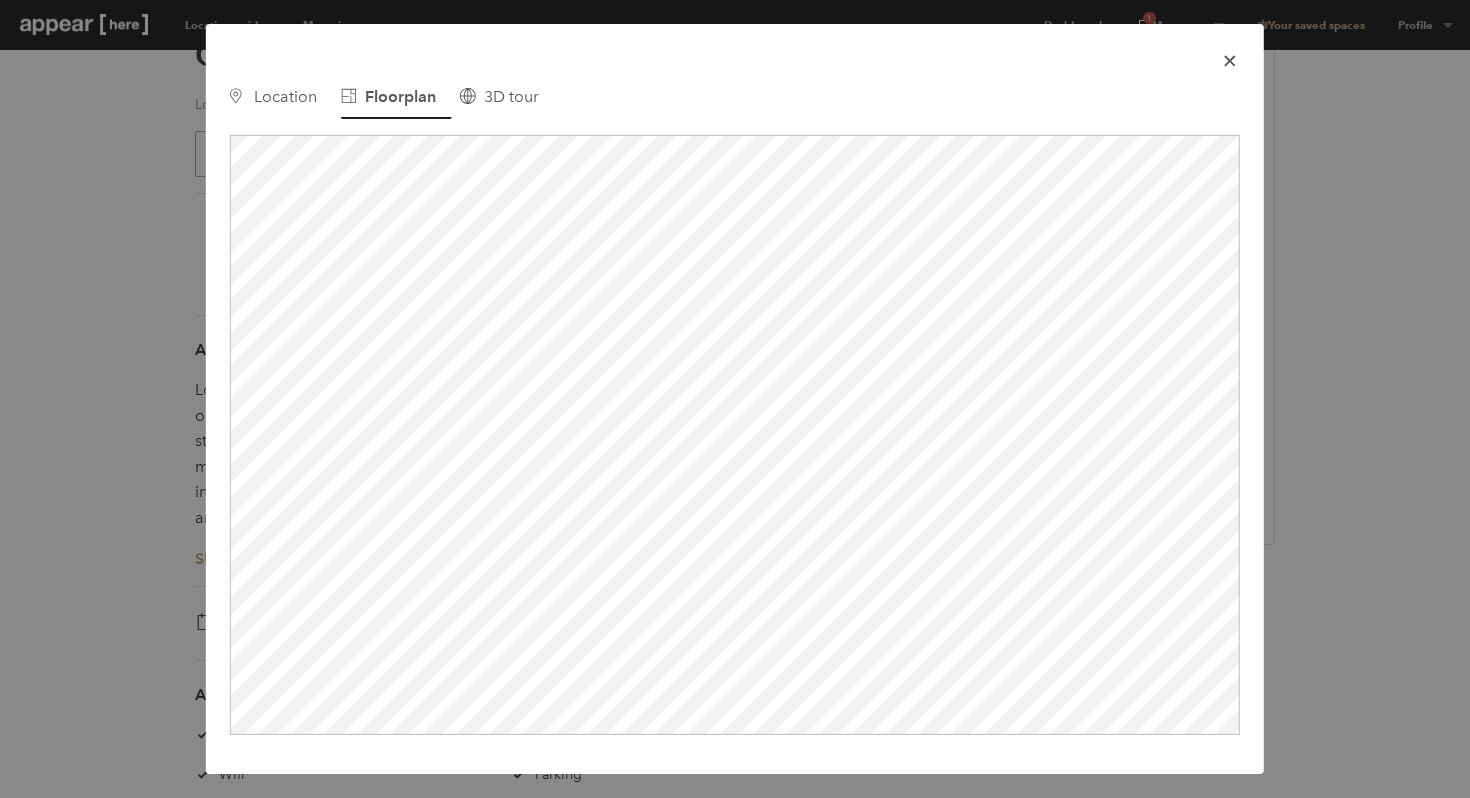 click at bounding box center (1230, 60) 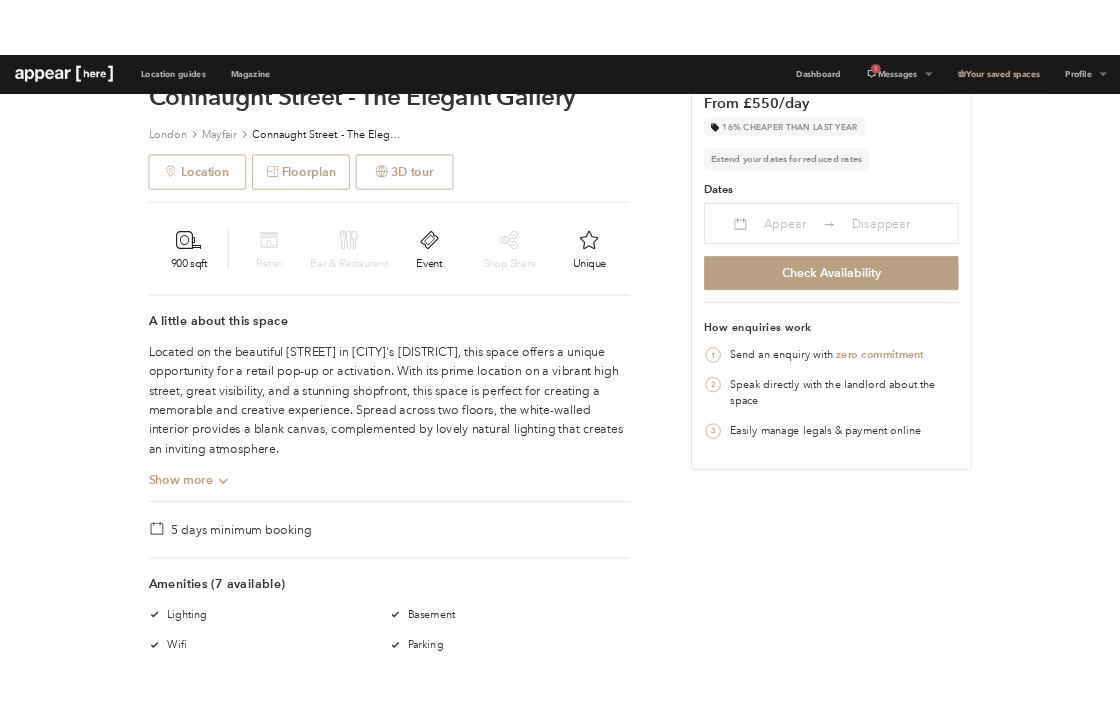 scroll, scrollTop: 775, scrollLeft: 0, axis: vertical 